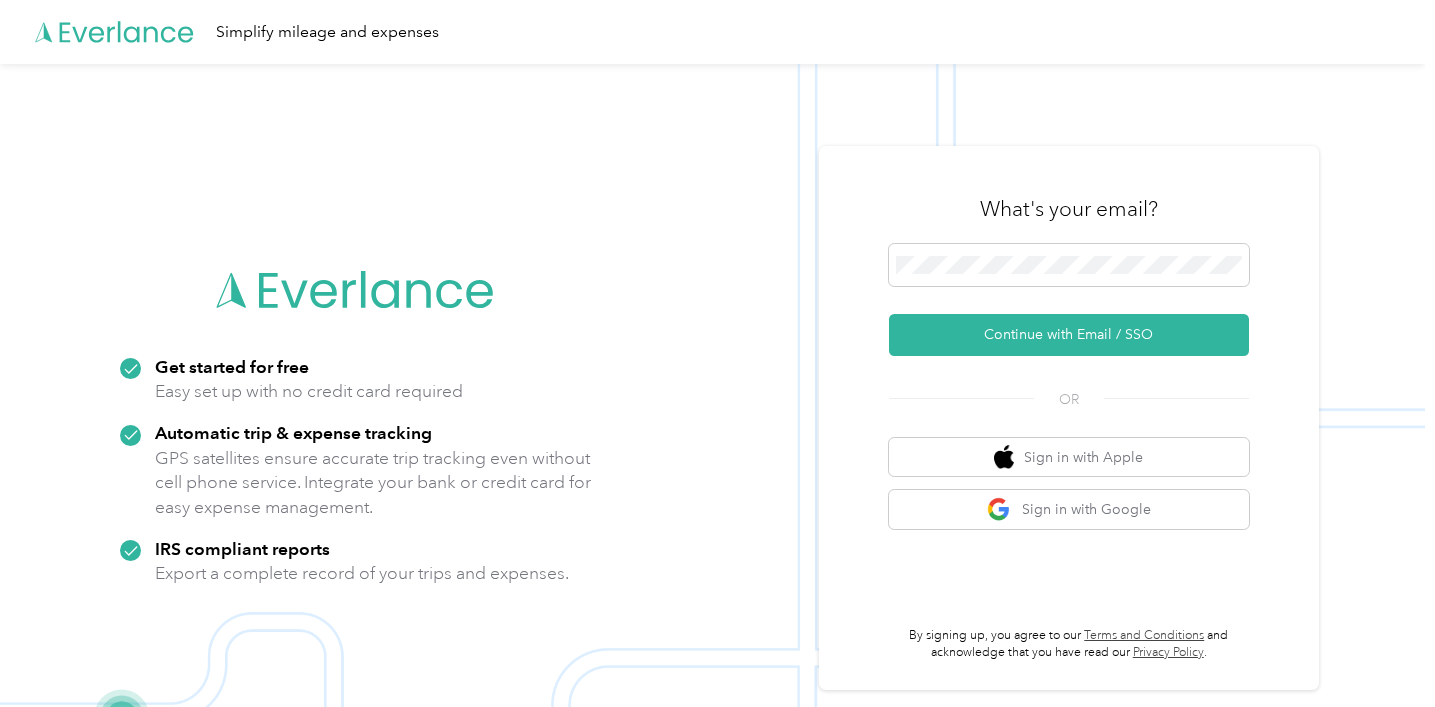 scroll, scrollTop: 0, scrollLeft: 0, axis: both 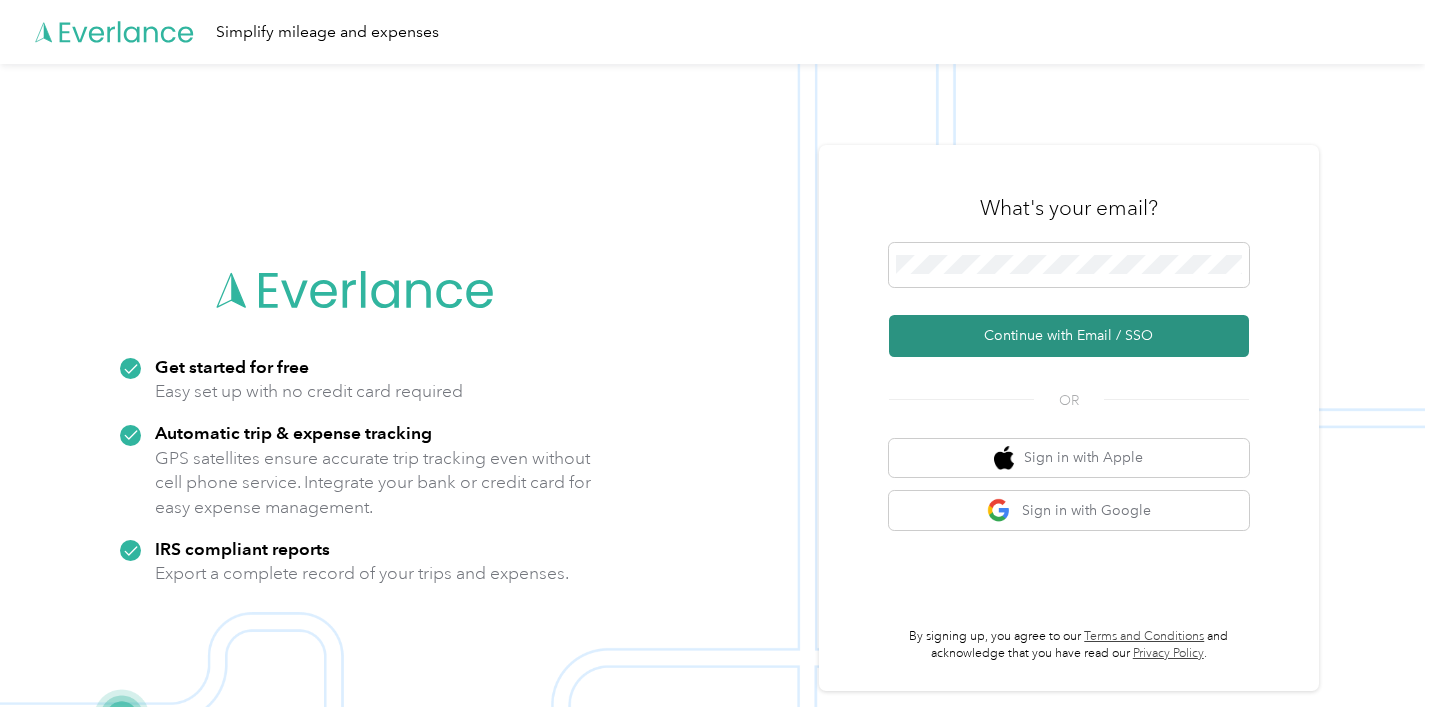 click on "Continue with Email / SSO" at bounding box center (1069, 336) 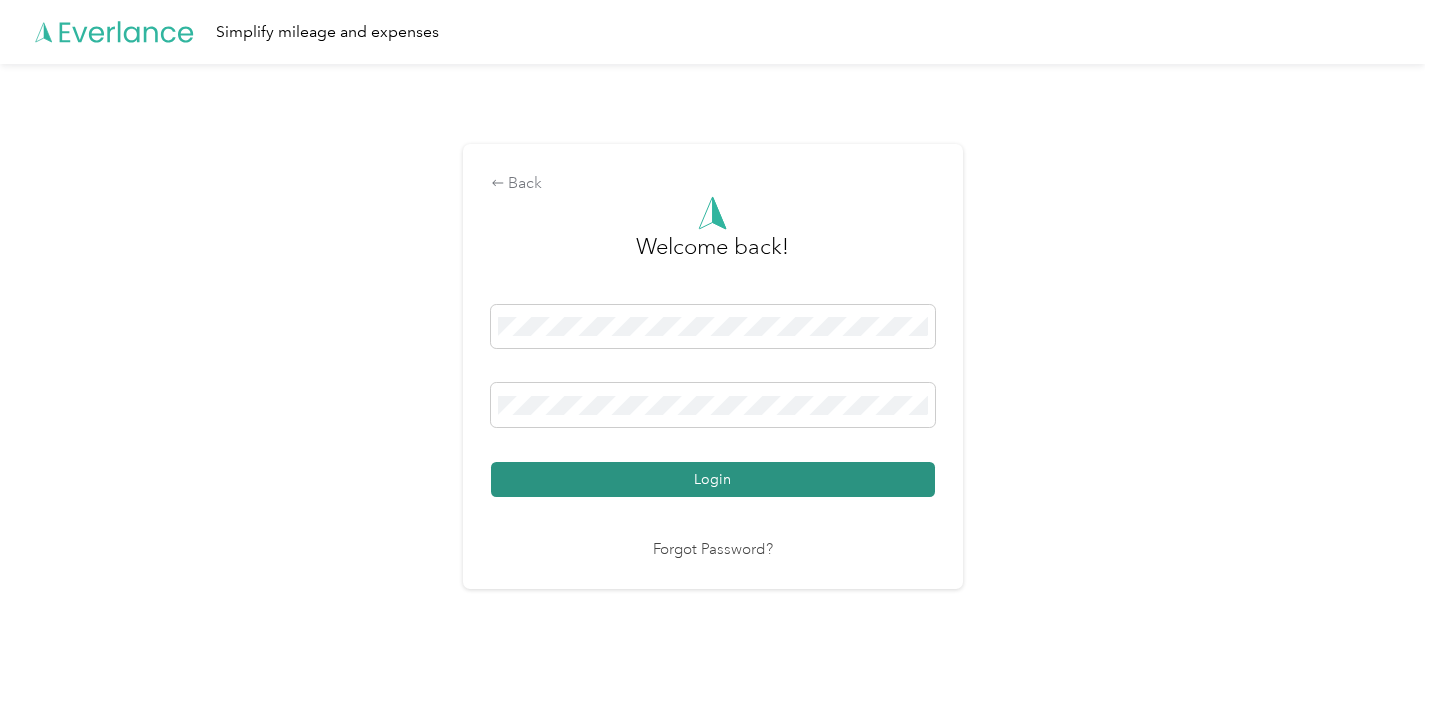 click on "Login" at bounding box center [713, 479] 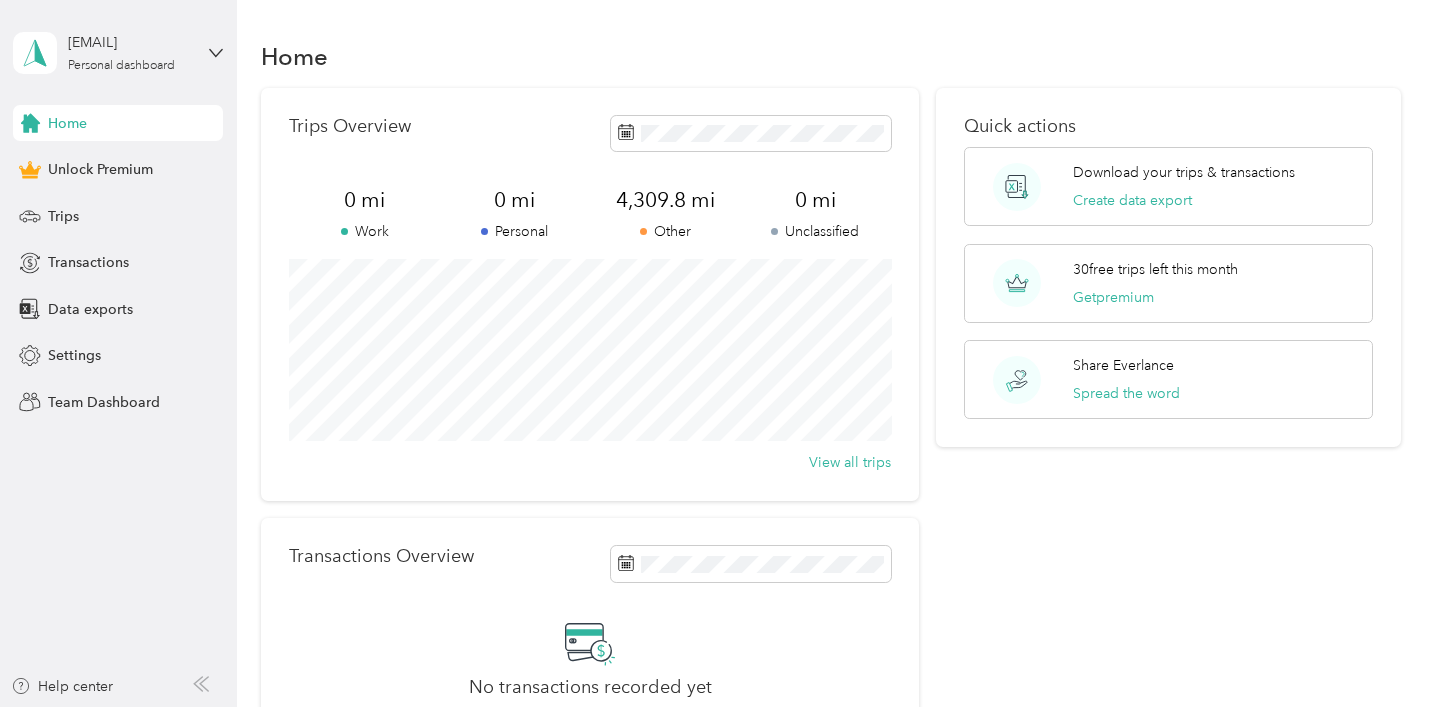 scroll, scrollTop: 0, scrollLeft: 0, axis: both 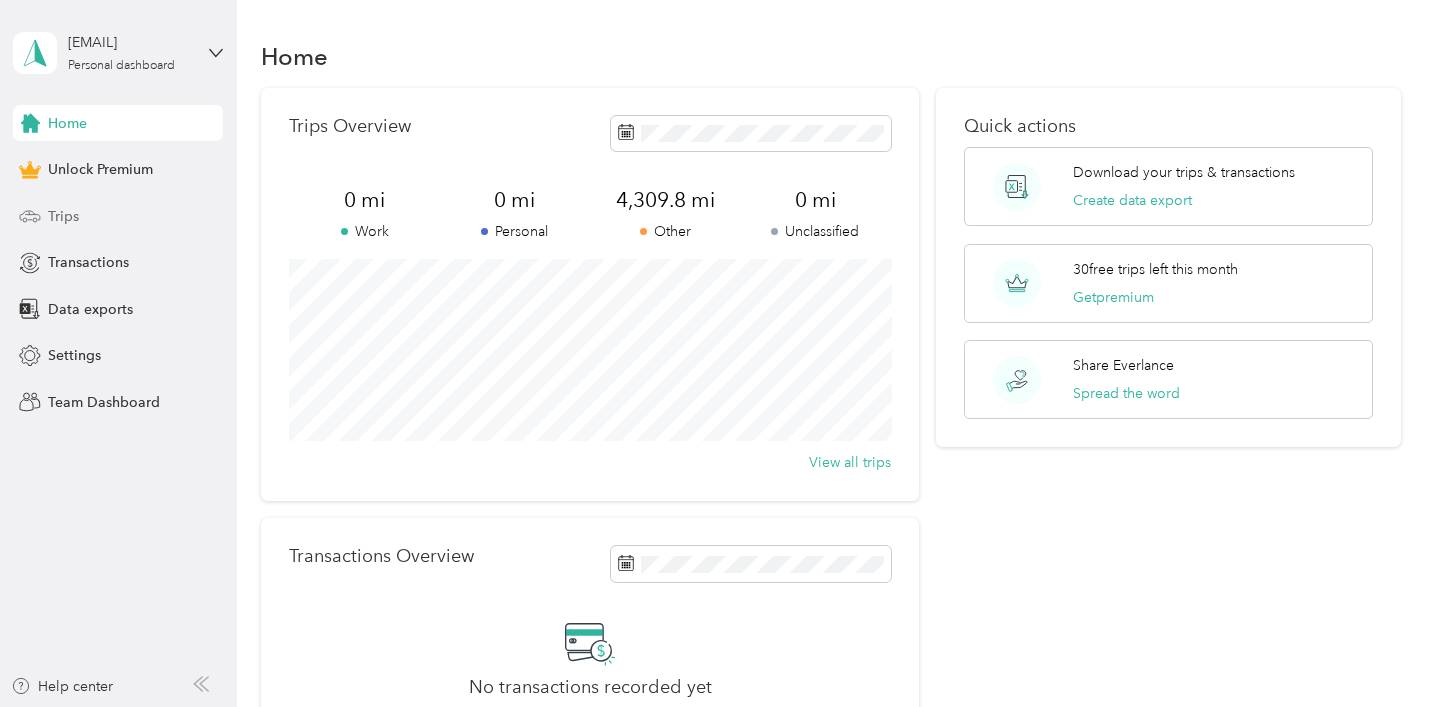 click on "Trips" at bounding box center [63, 216] 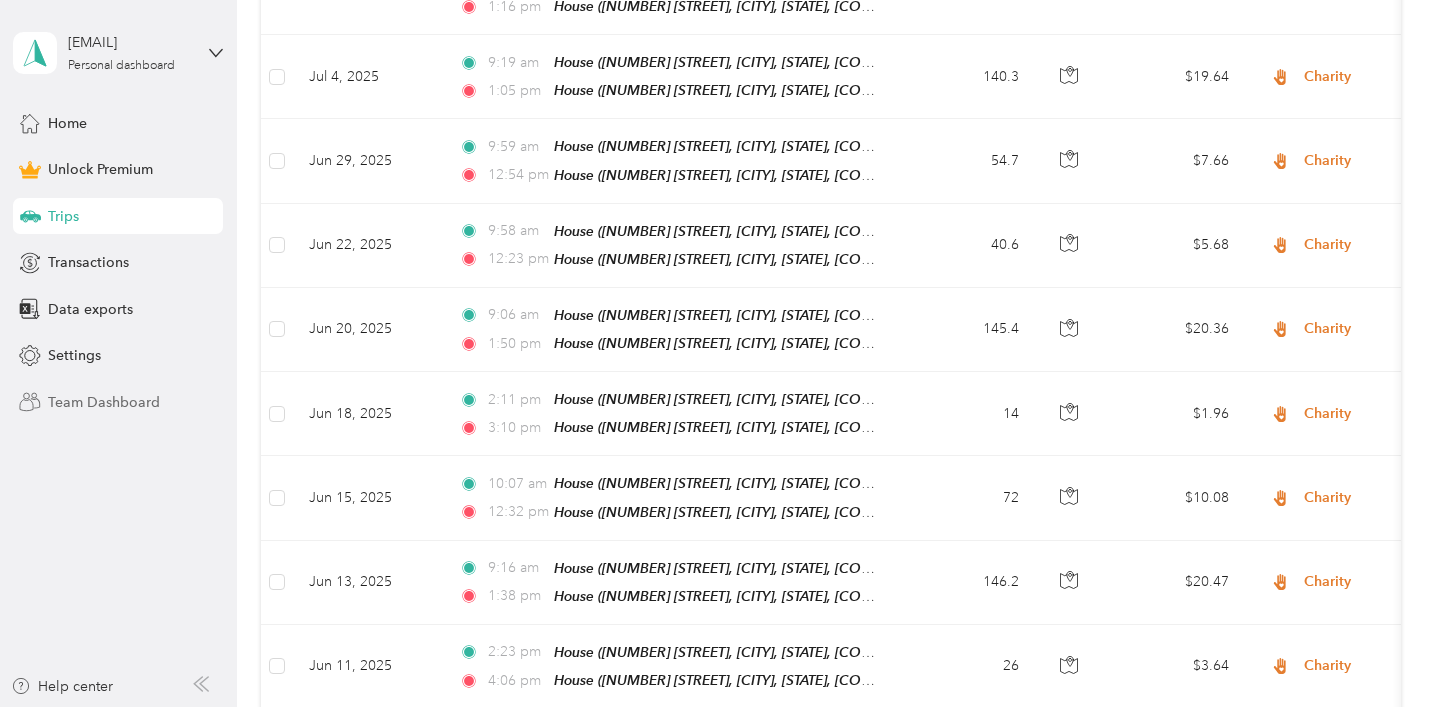 scroll, scrollTop: 1318, scrollLeft: 0, axis: vertical 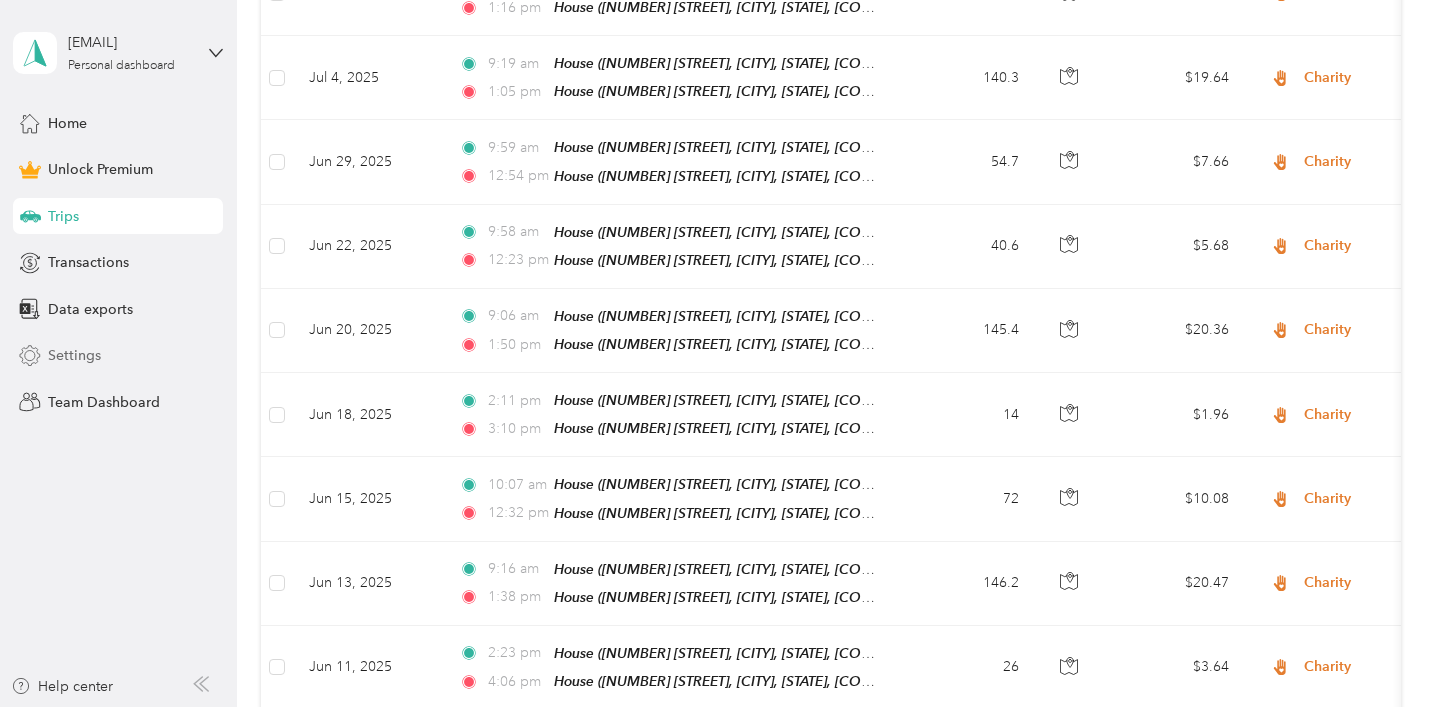 click on "Settings" at bounding box center (74, 355) 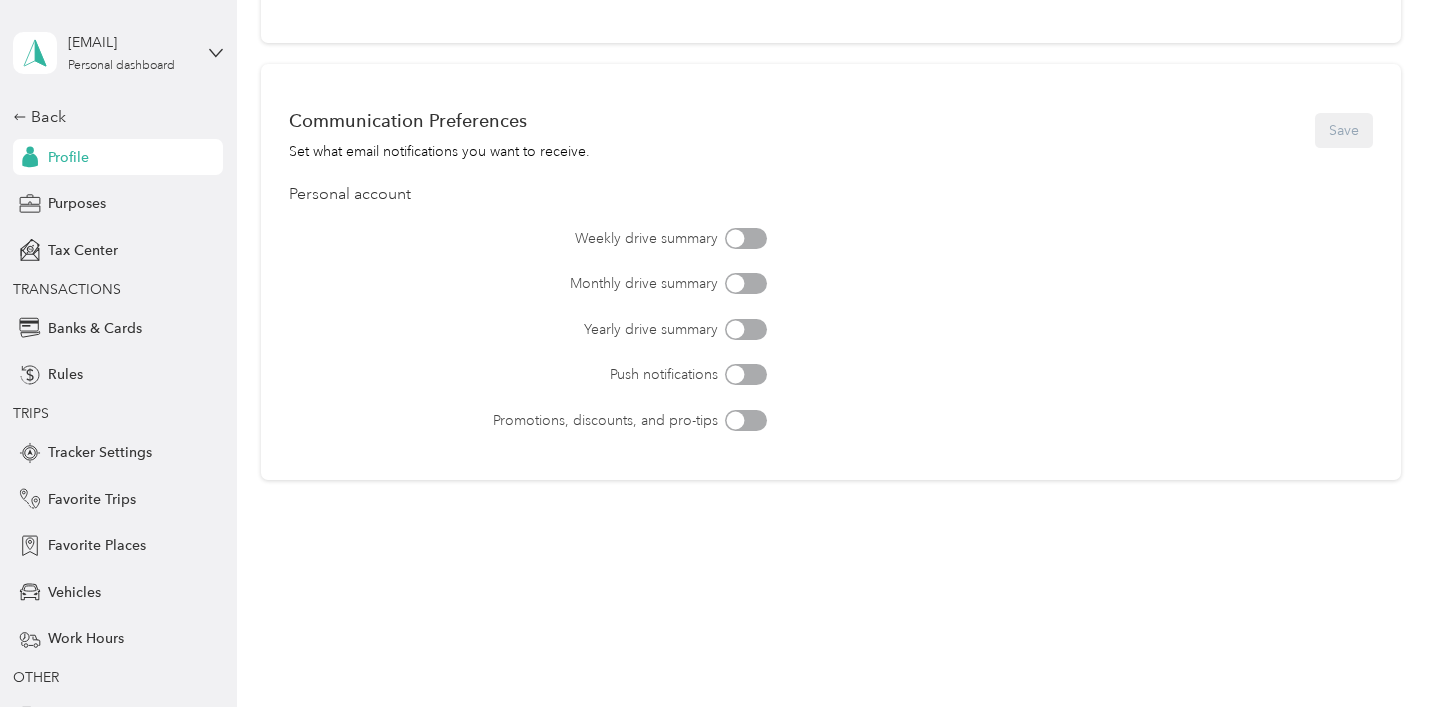 scroll, scrollTop: 824, scrollLeft: 0, axis: vertical 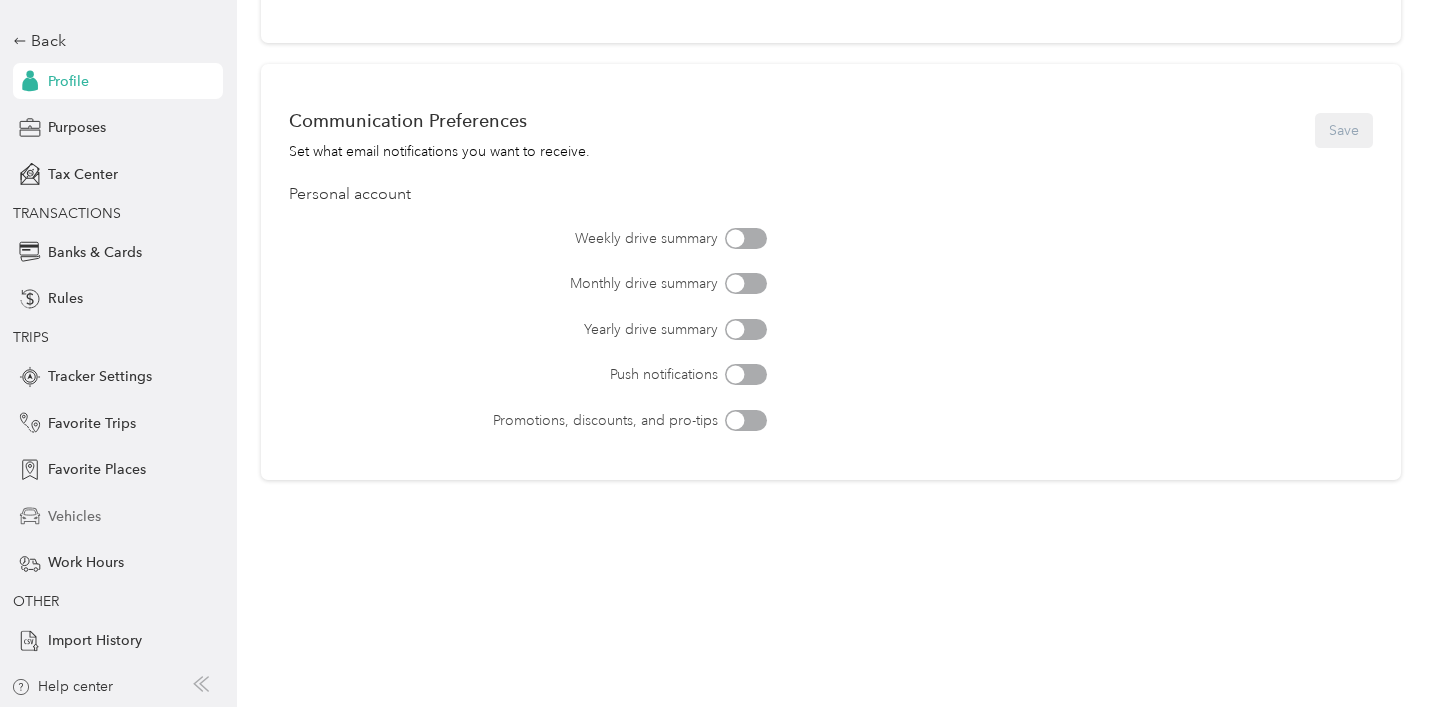 click on "Vehicles" at bounding box center [74, 516] 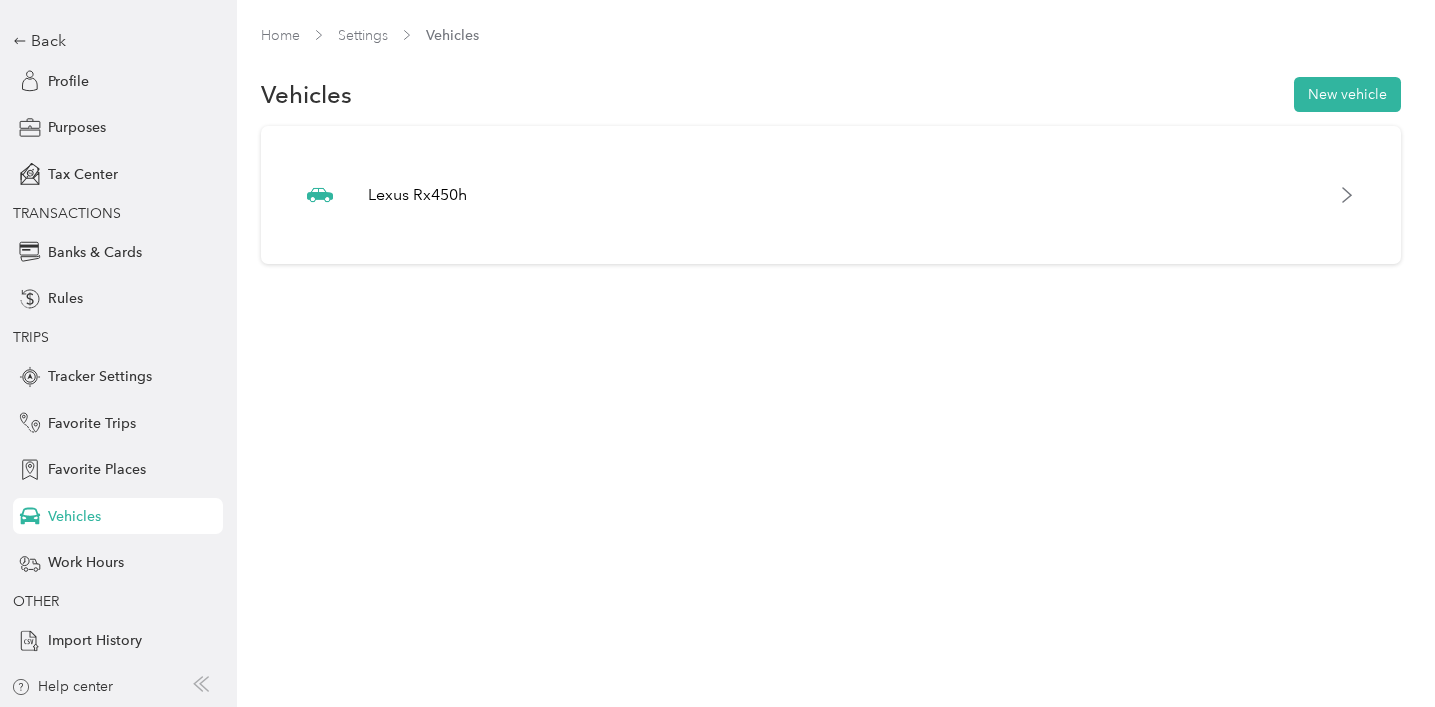 scroll, scrollTop: 0, scrollLeft: 0, axis: both 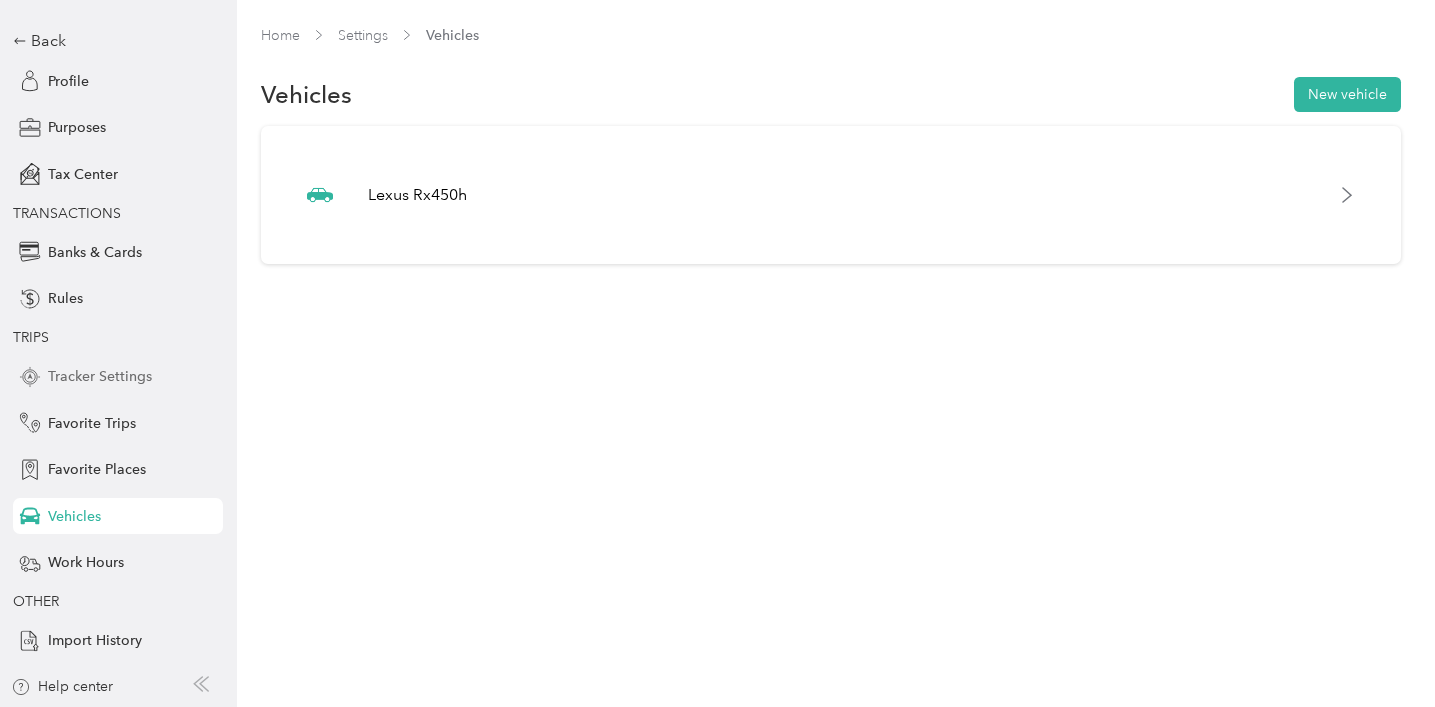 click on "Tracker Settings" at bounding box center [100, 376] 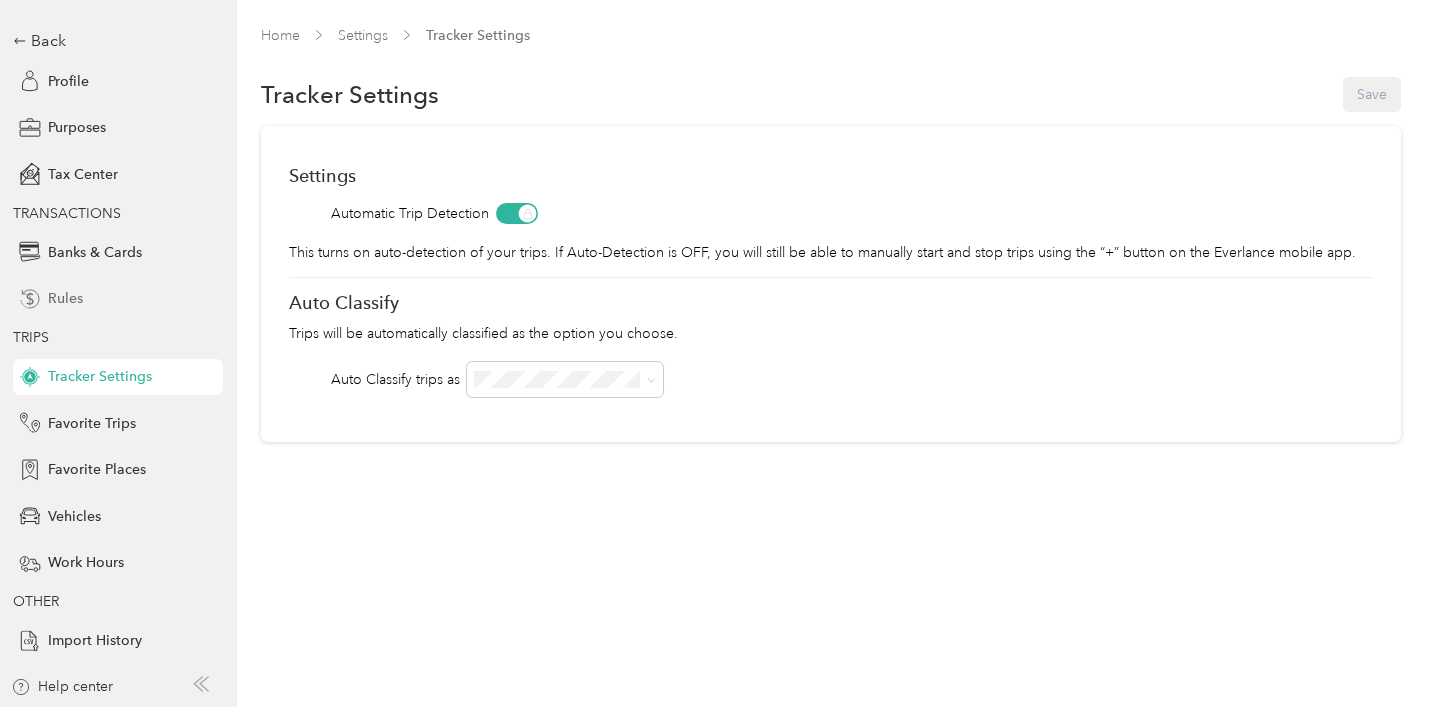scroll, scrollTop: 0, scrollLeft: 0, axis: both 